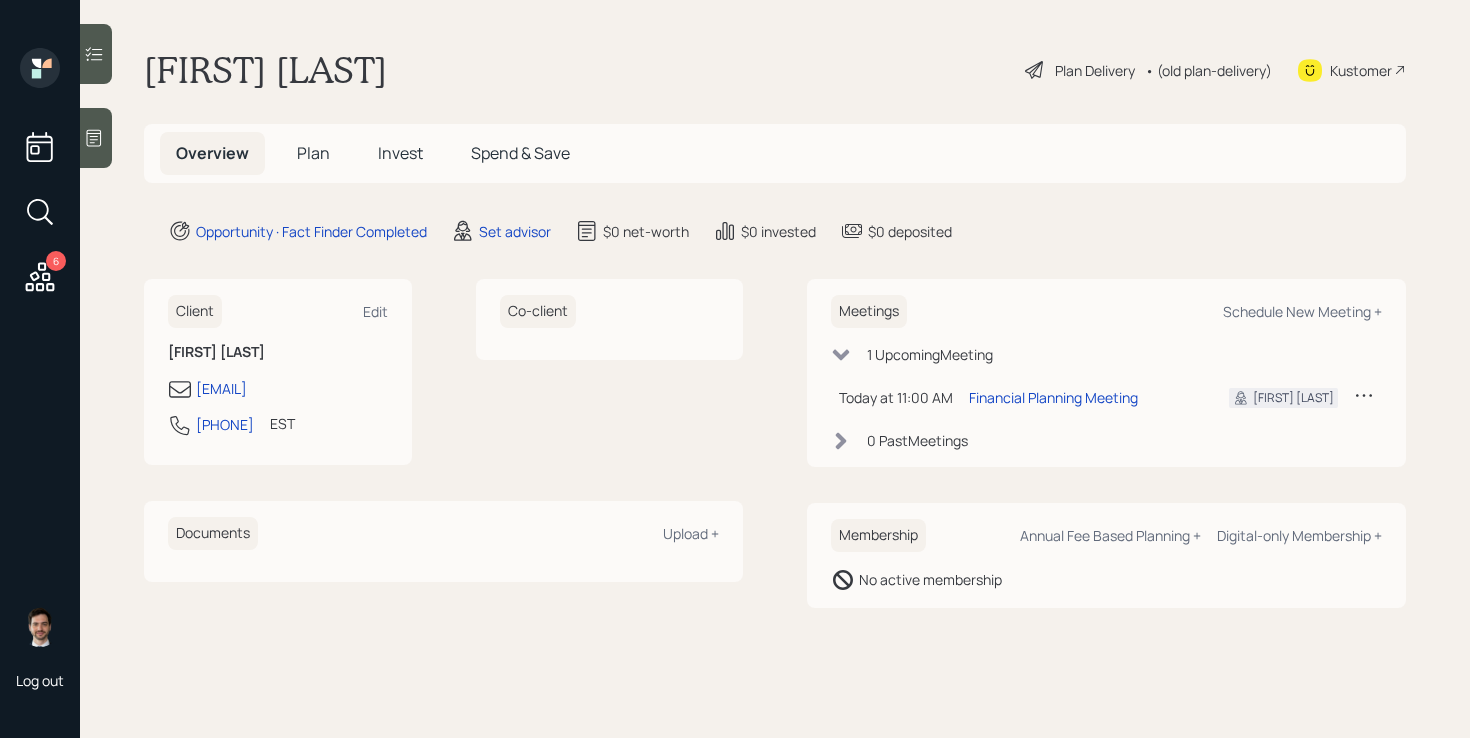 scroll, scrollTop: 0, scrollLeft: 0, axis: both 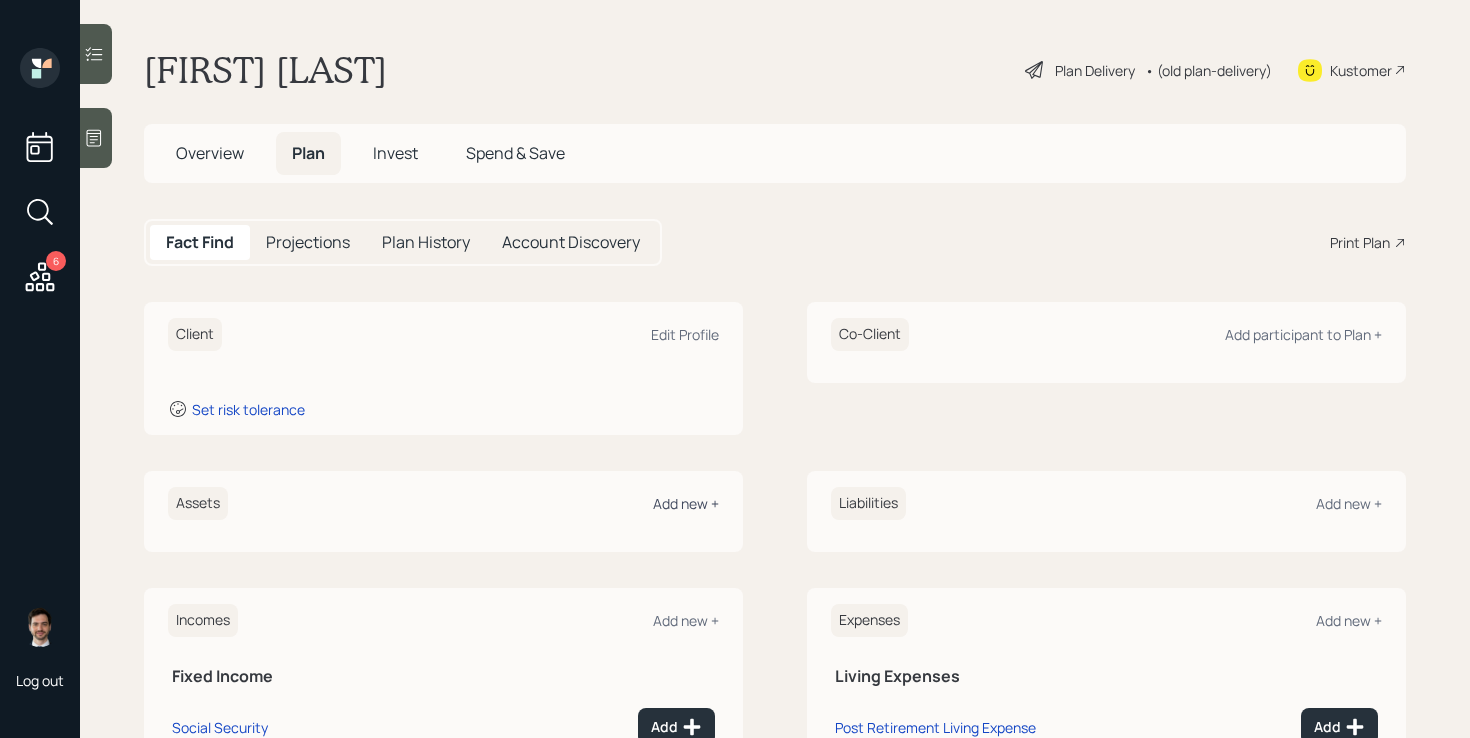 click on "Add new +" at bounding box center [686, 503] 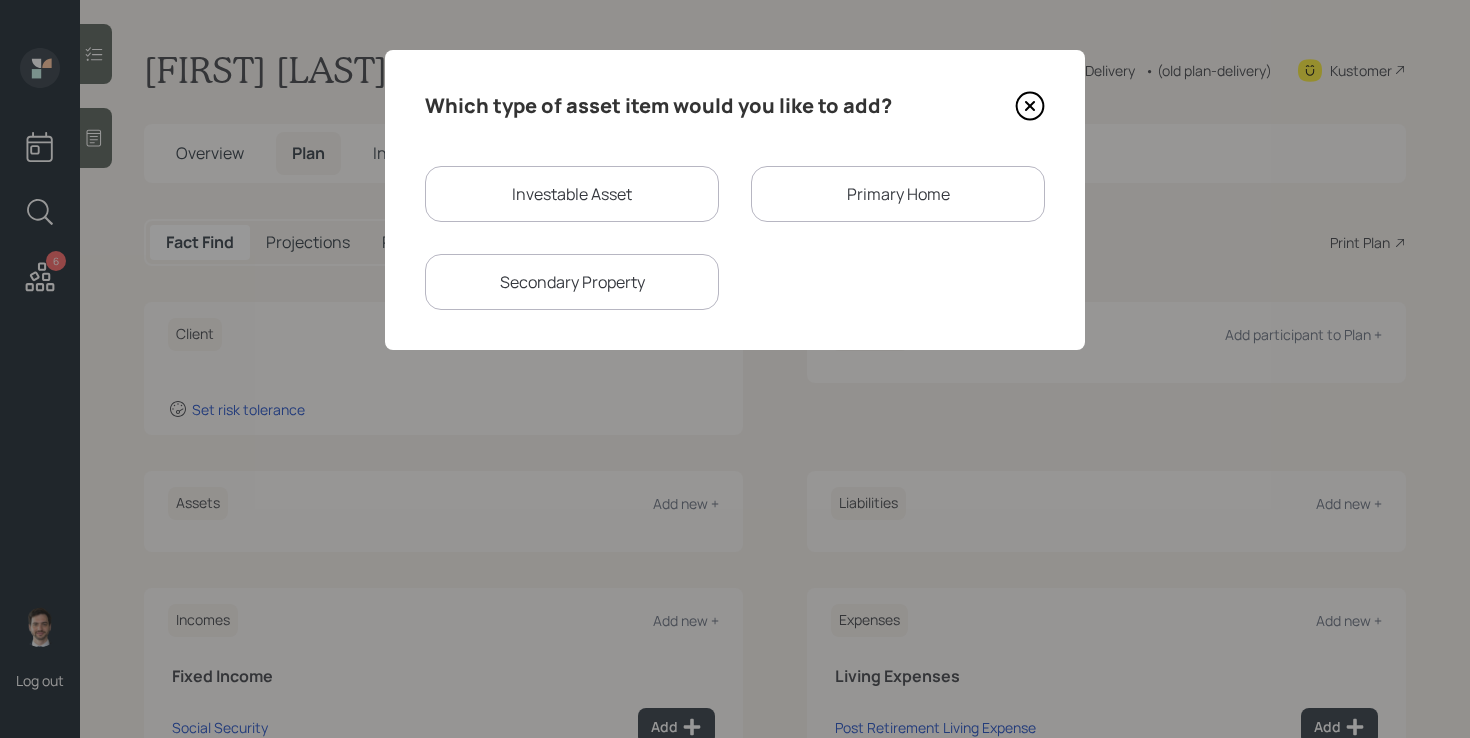 click on "Investable Asset" at bounding box center [572, 194] 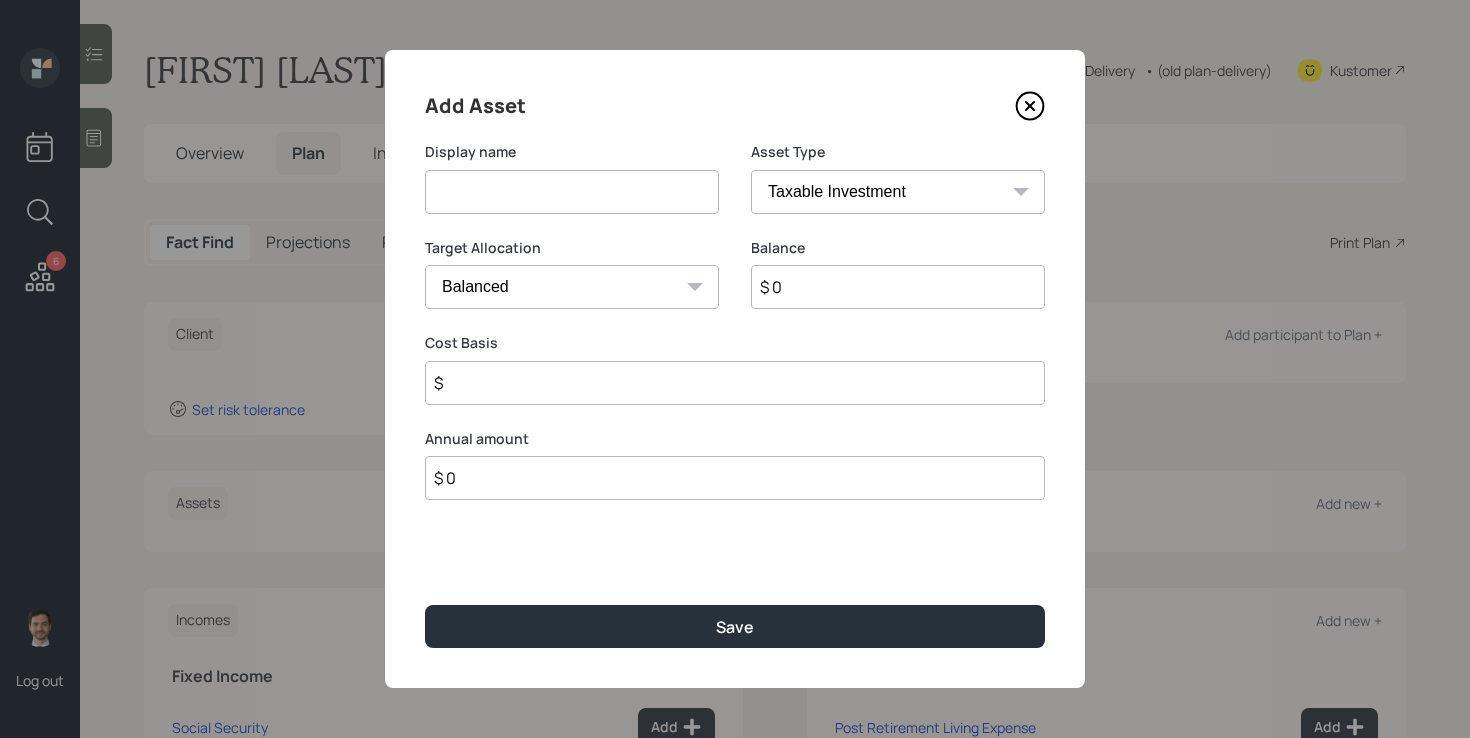 click at bounding box center (572, 192) 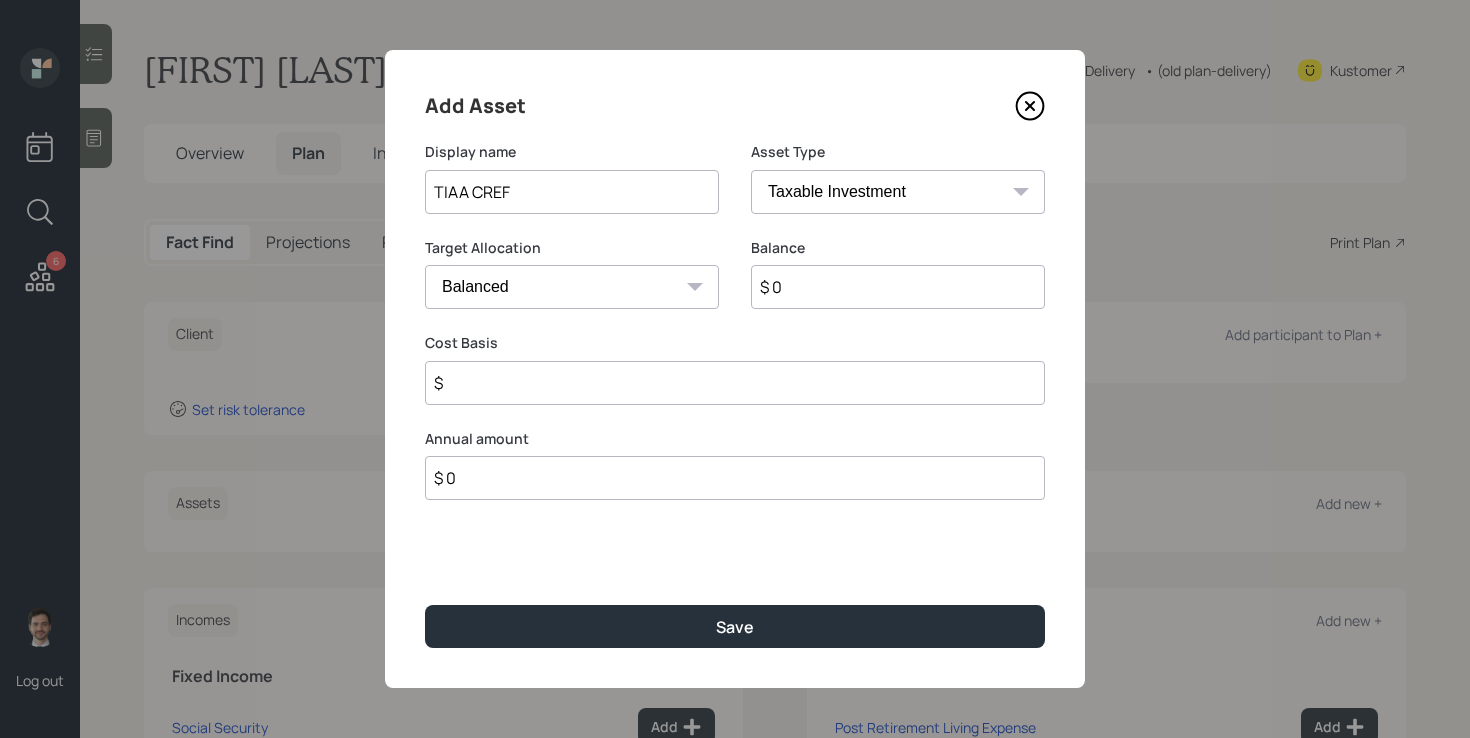 type on "TIAA CREF" 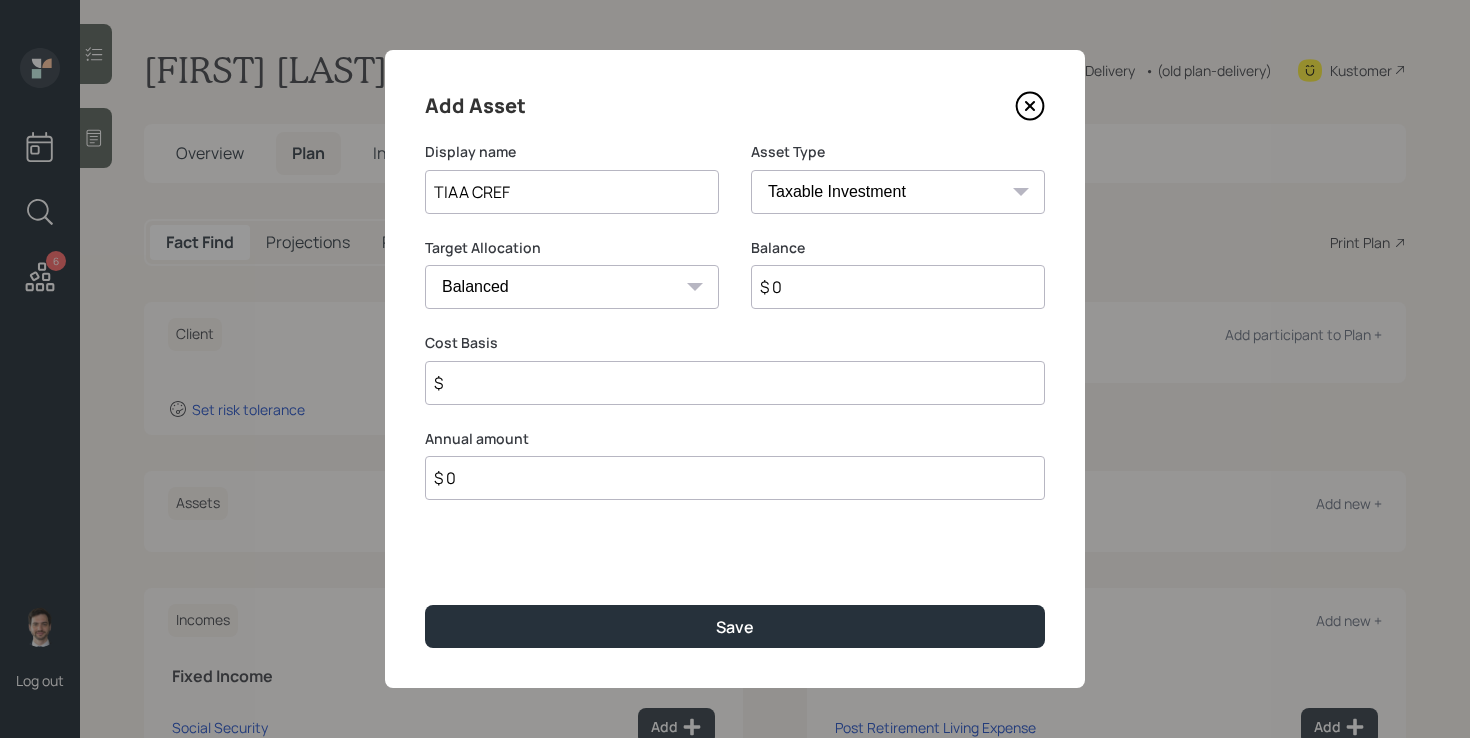 select on "ira" 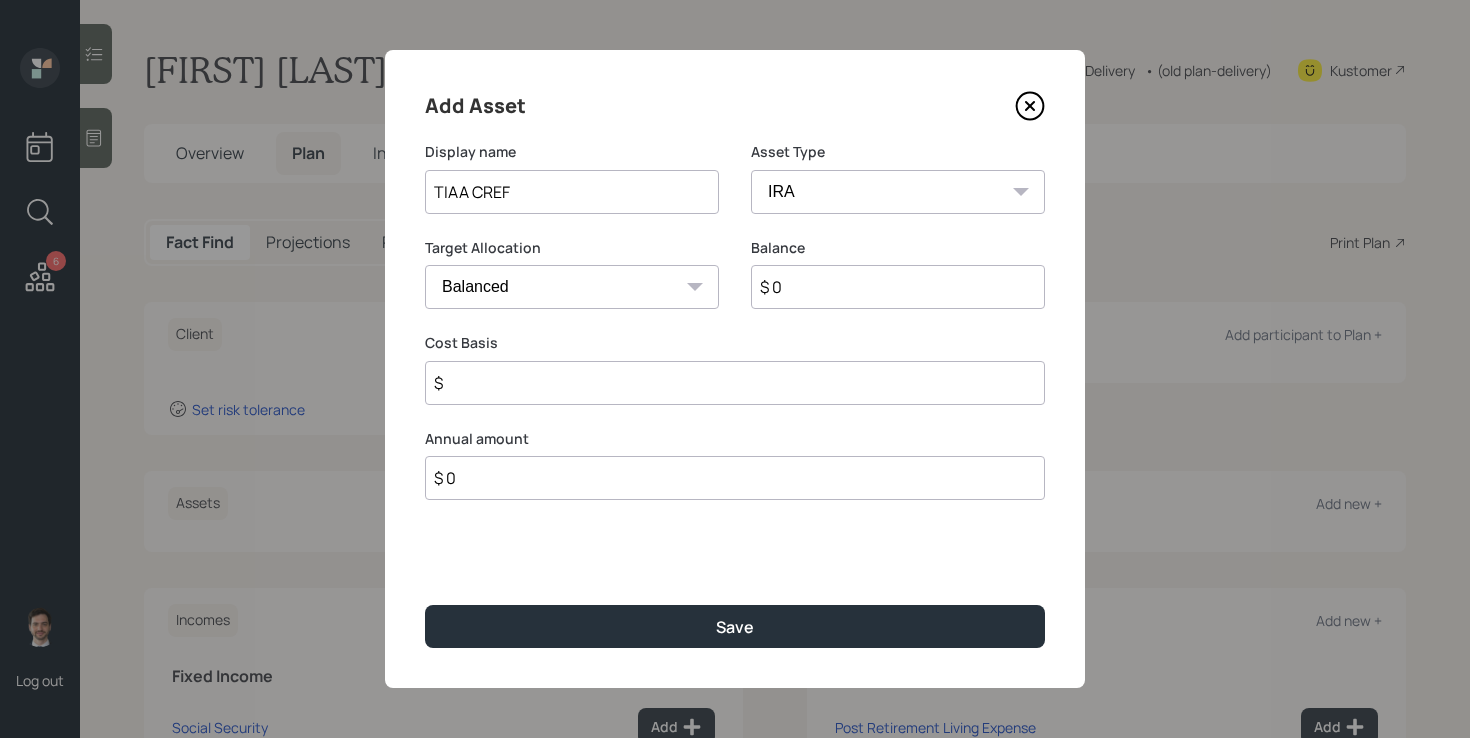 type on "$" 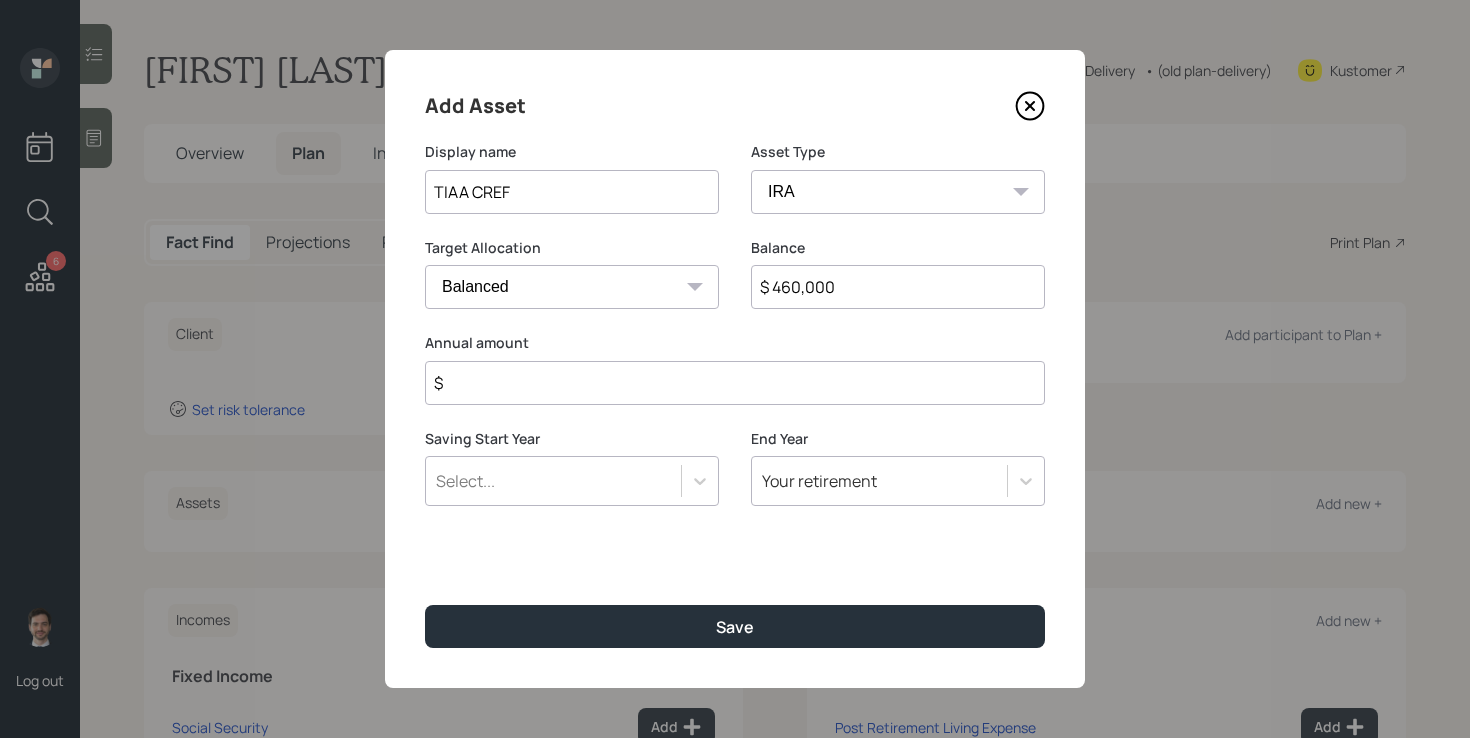 type on "$ 460,000" 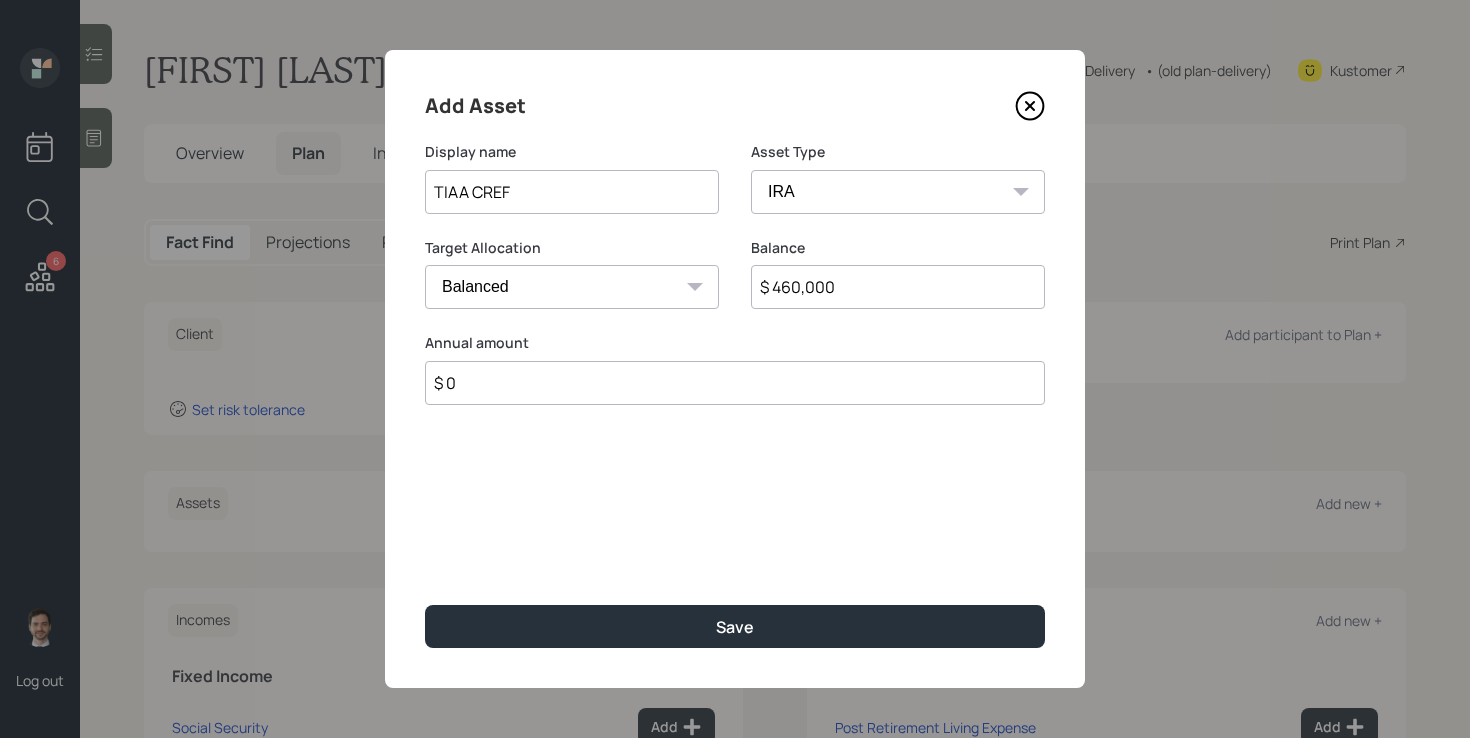 type on "$ 0" 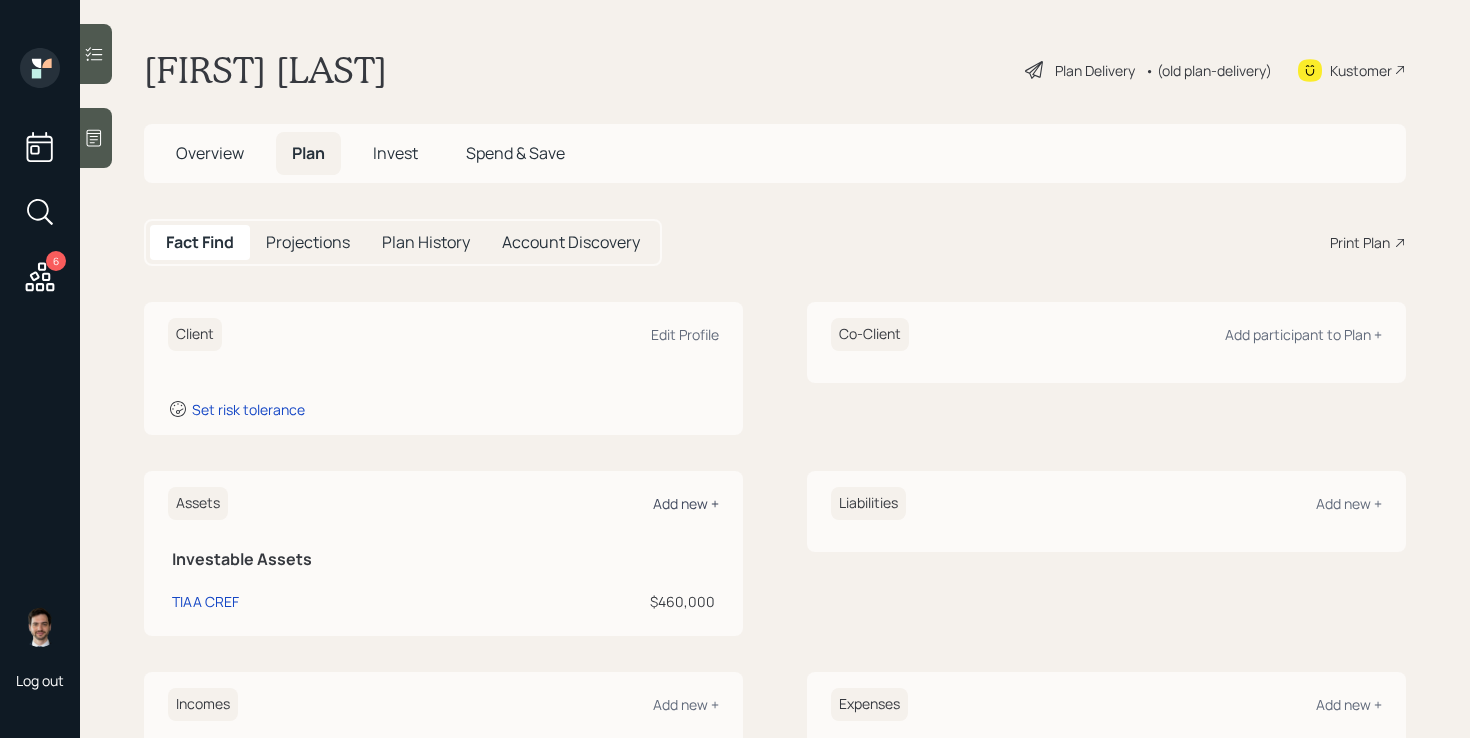 click on "Add new +" at bounding box center [686, 503] 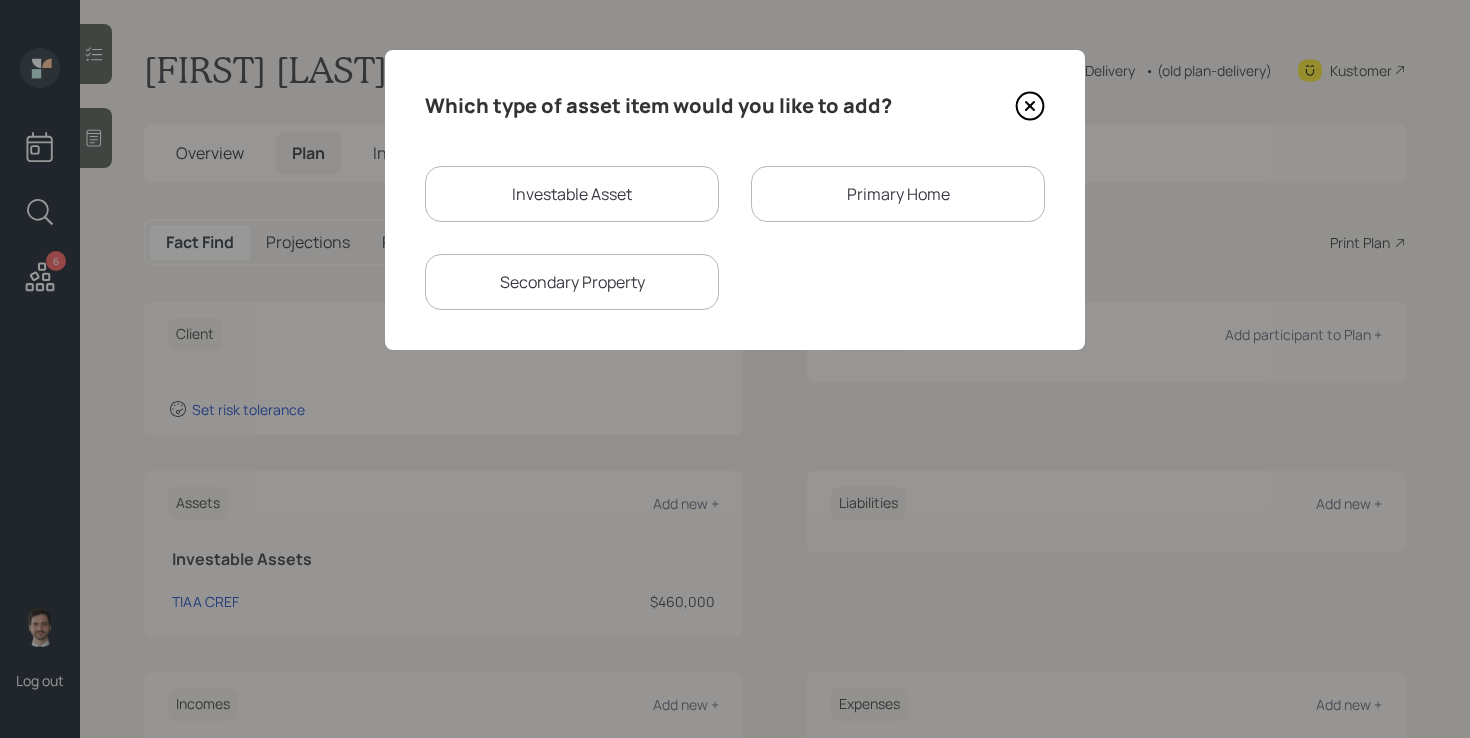 click on "Investable Asset" at bounding box center [572, 194] 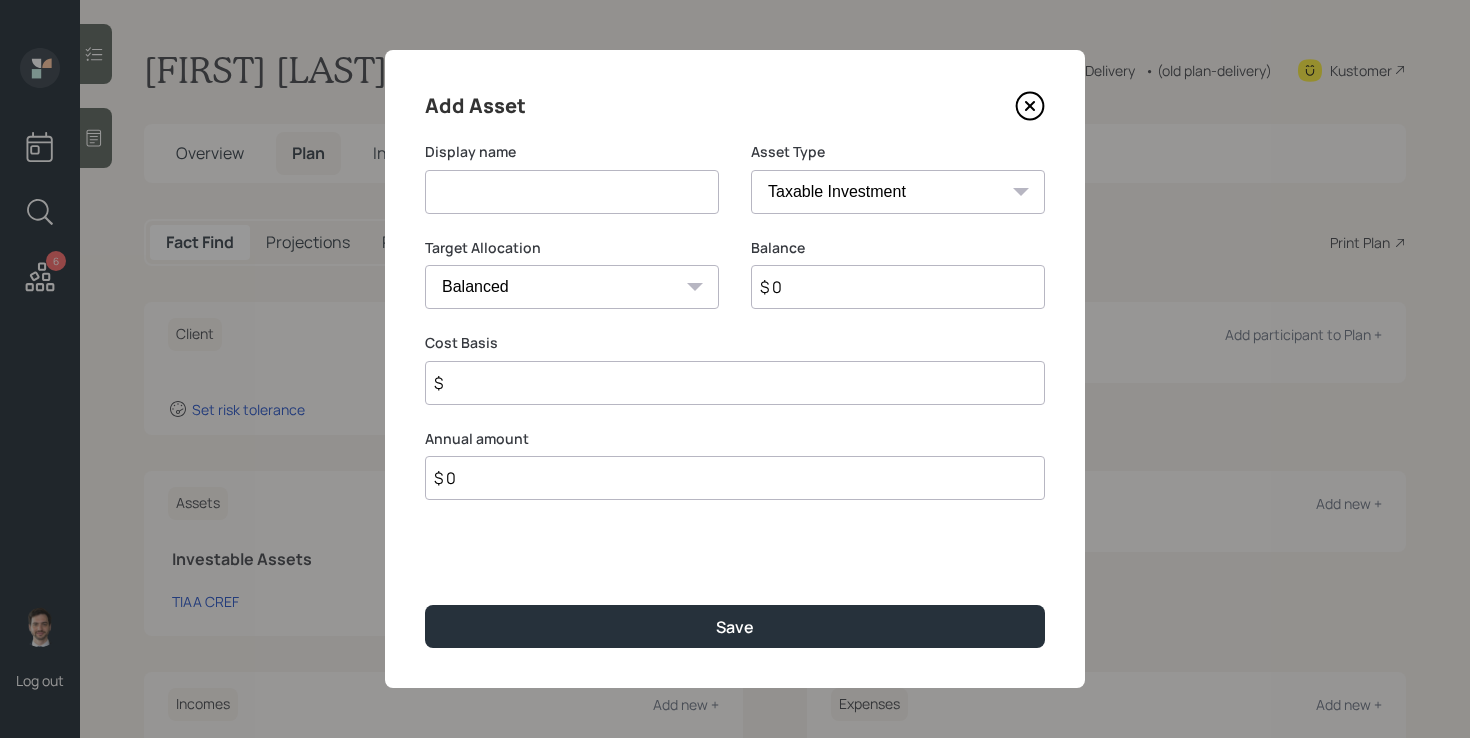 click at bounding box center [572, 192] 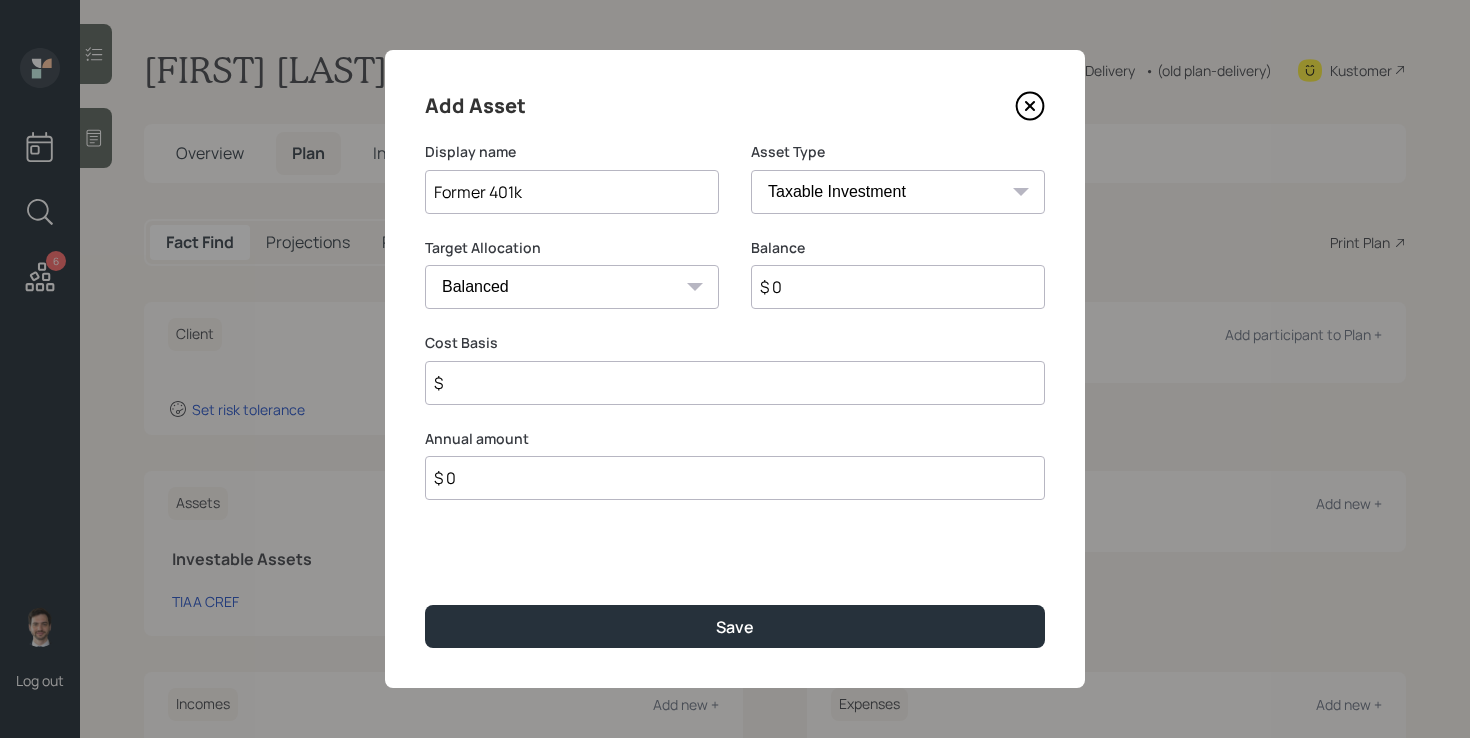 type on "Former 401k" 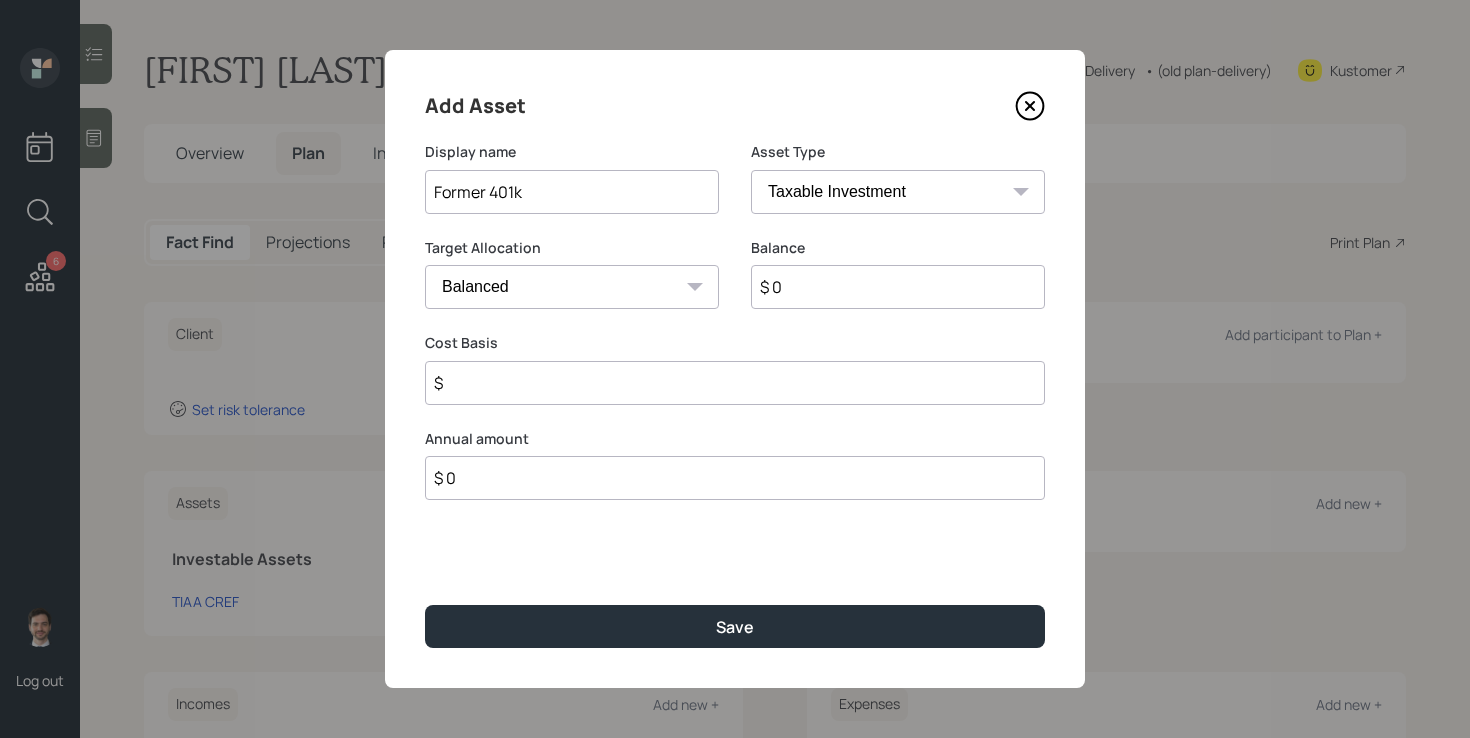 select on "company_sponsored" 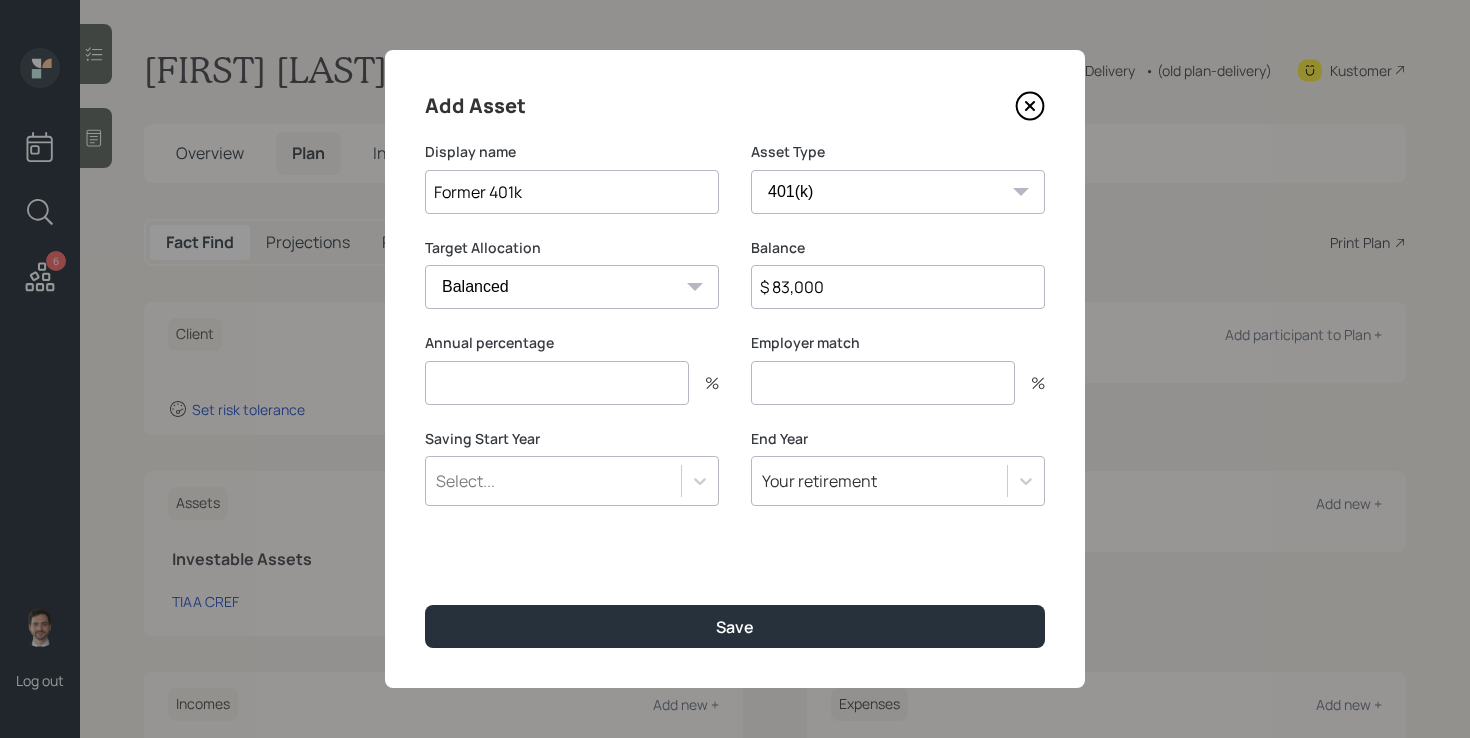 type on "$ 83,000" 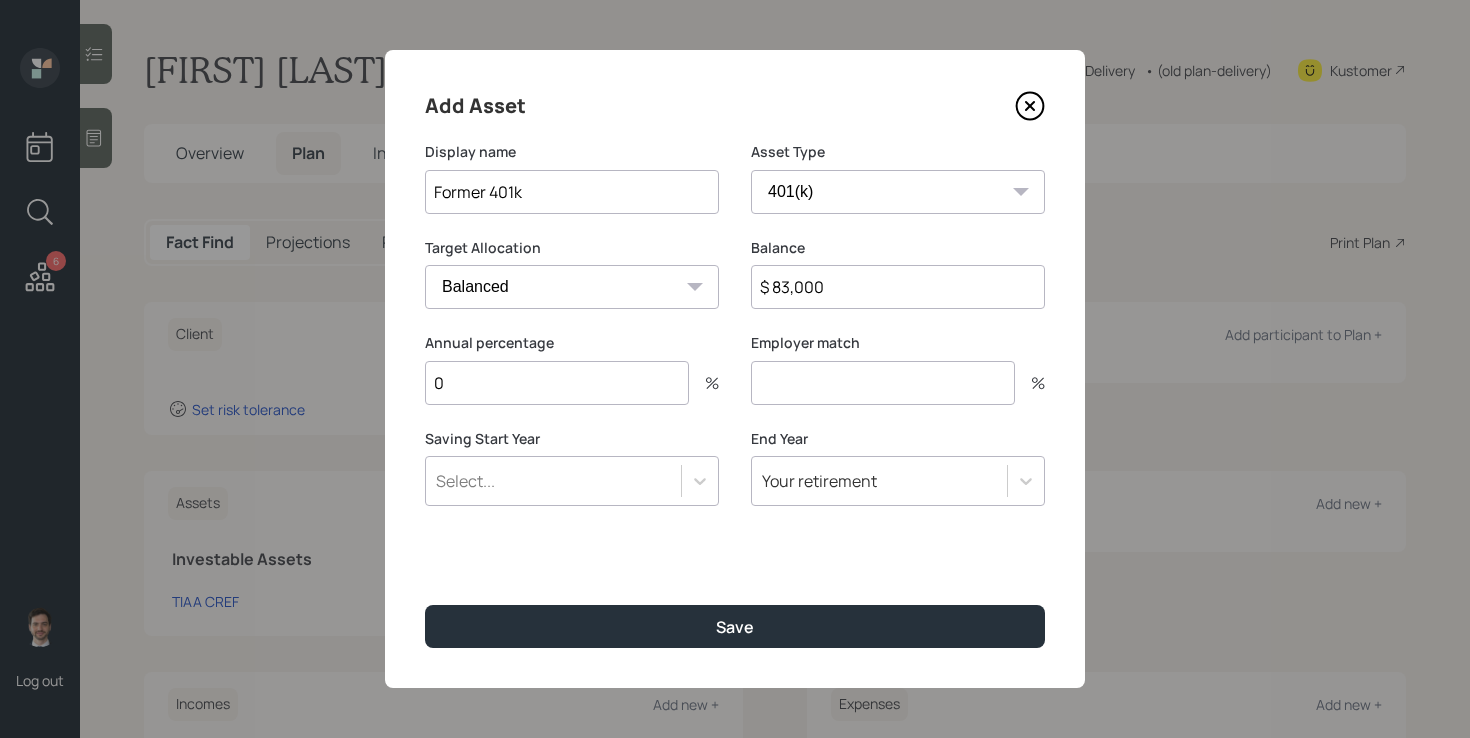 type on "0" 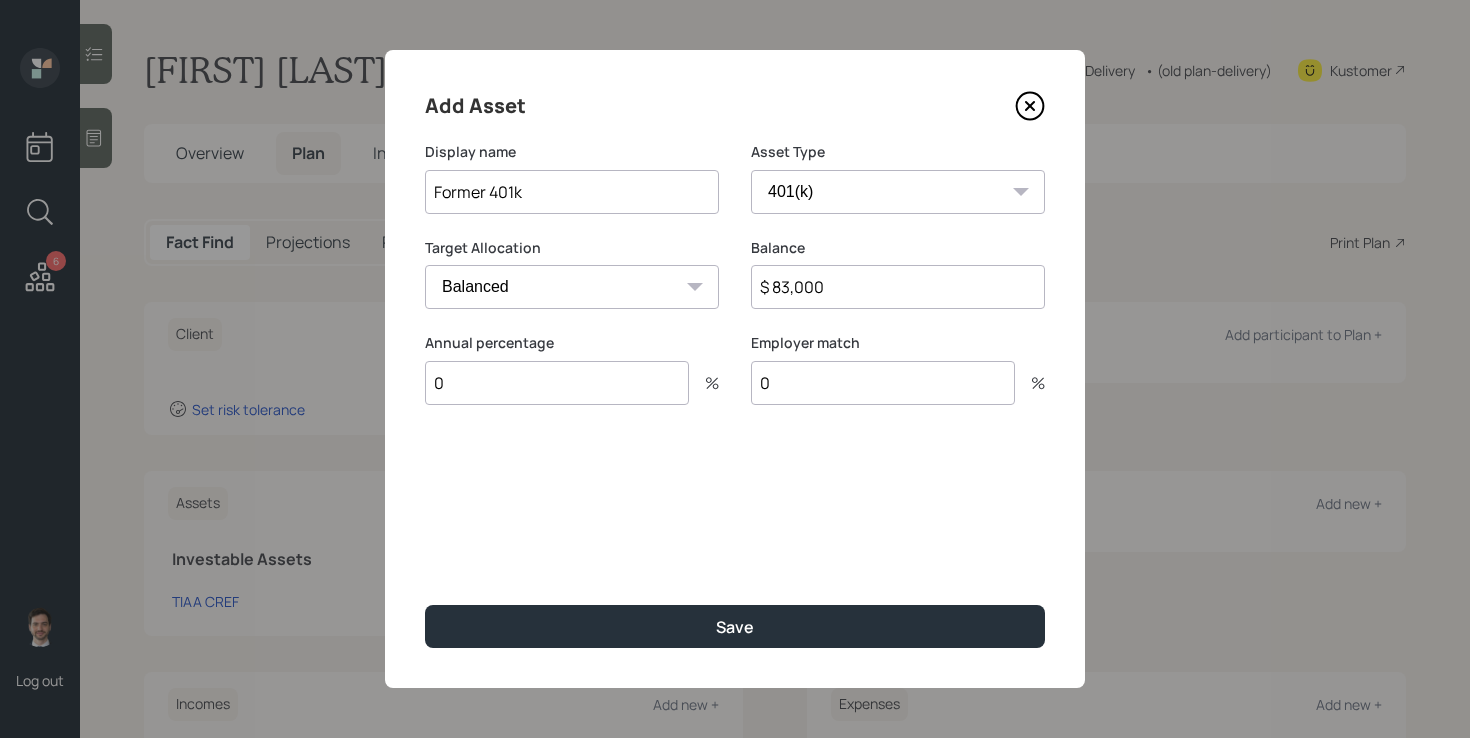 type on "0" 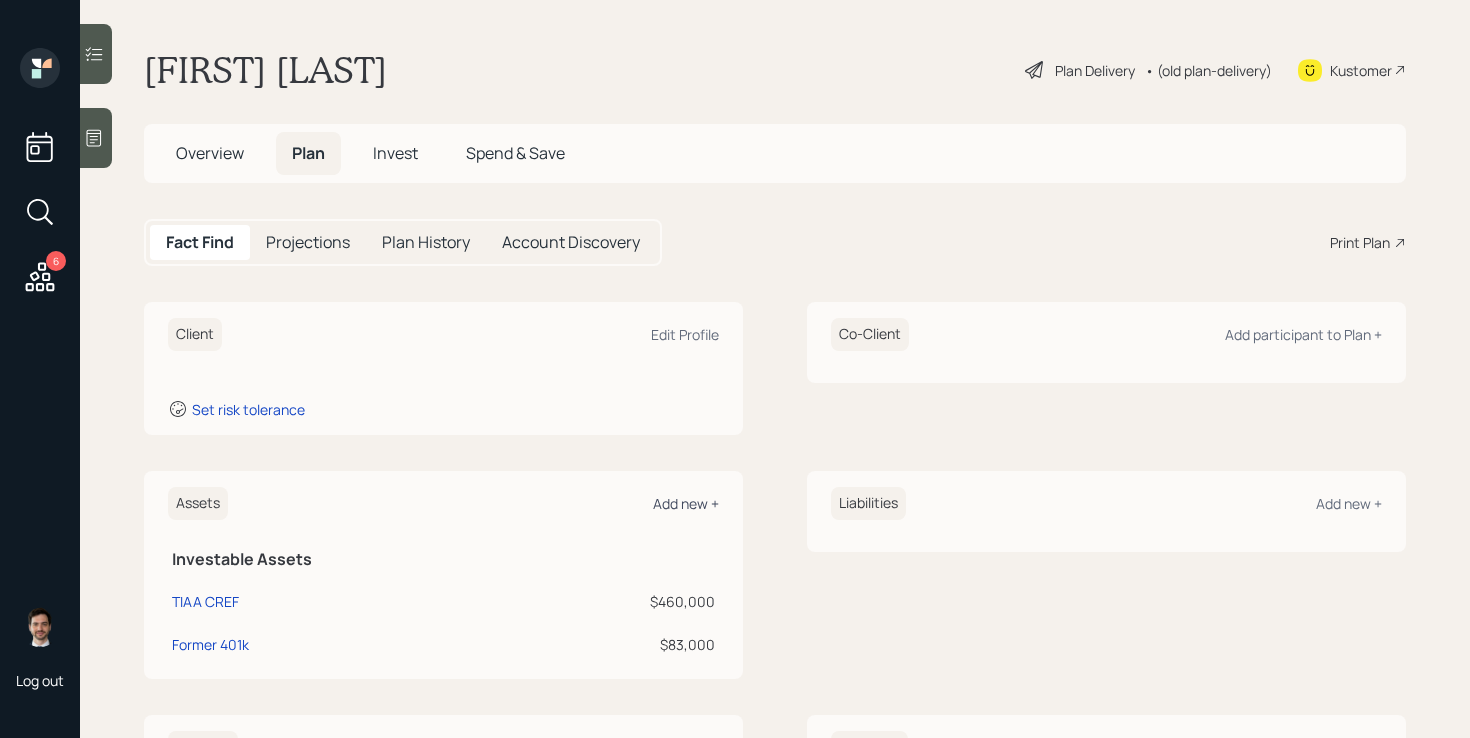 click on "Add new +" at bounding box center [686, 503] 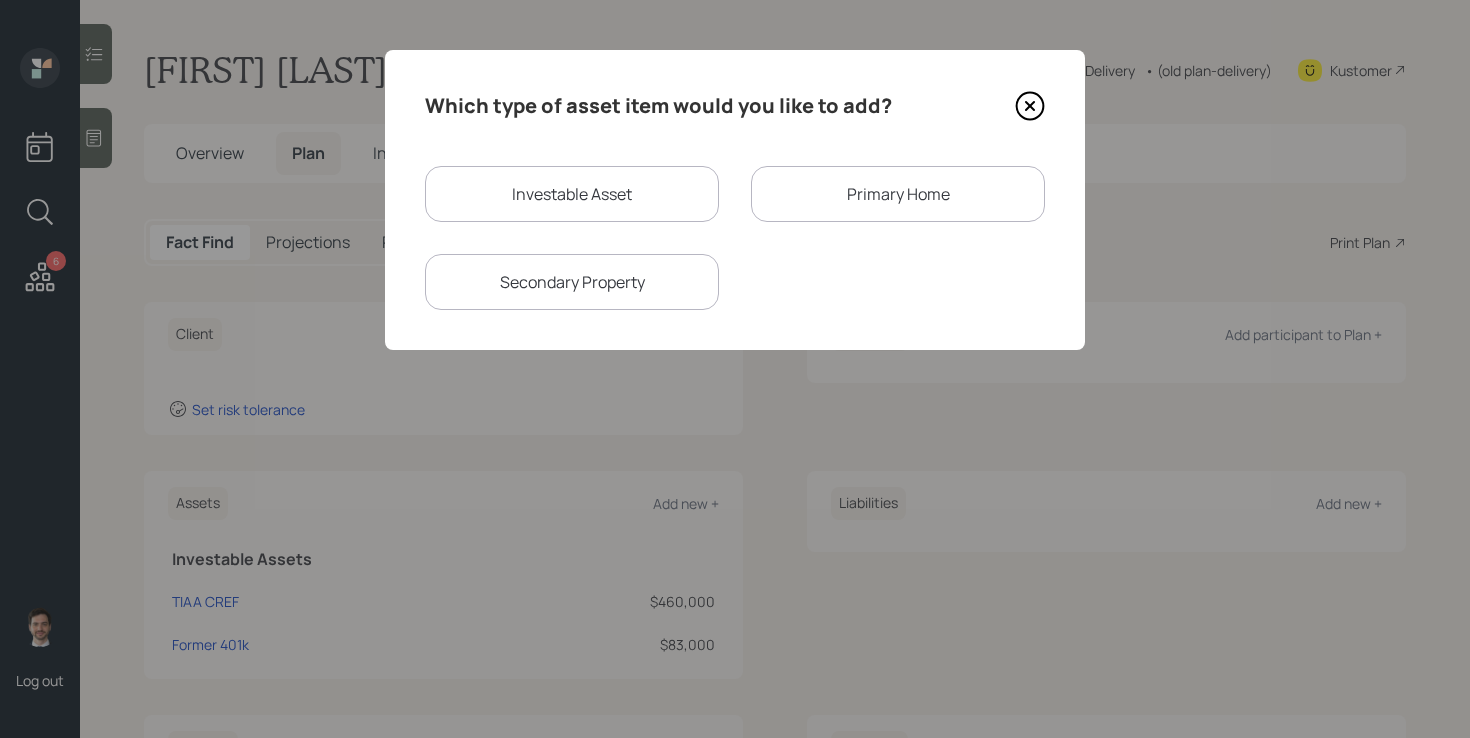 click on "Investable Asset" at bounding box center (572, 194) 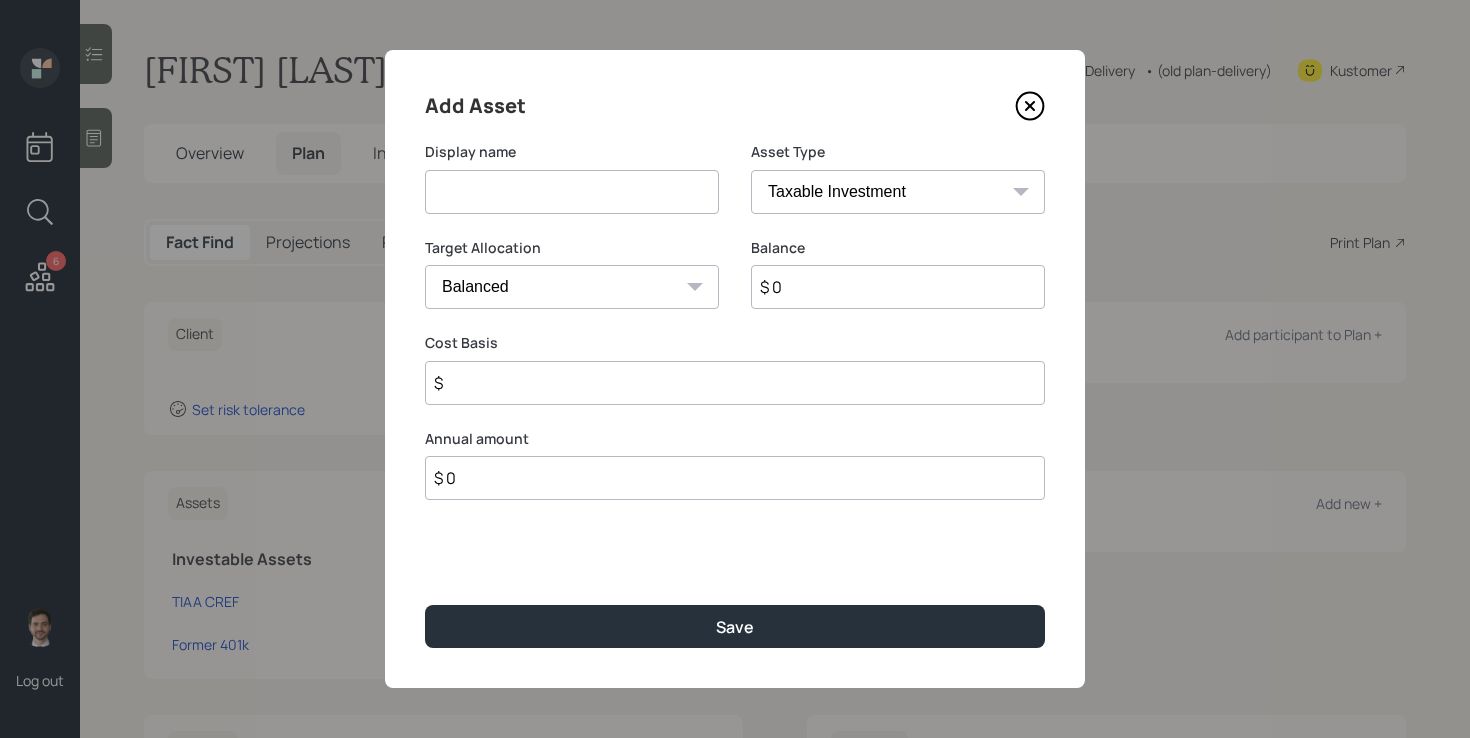 click at bounding box center [572, 192] 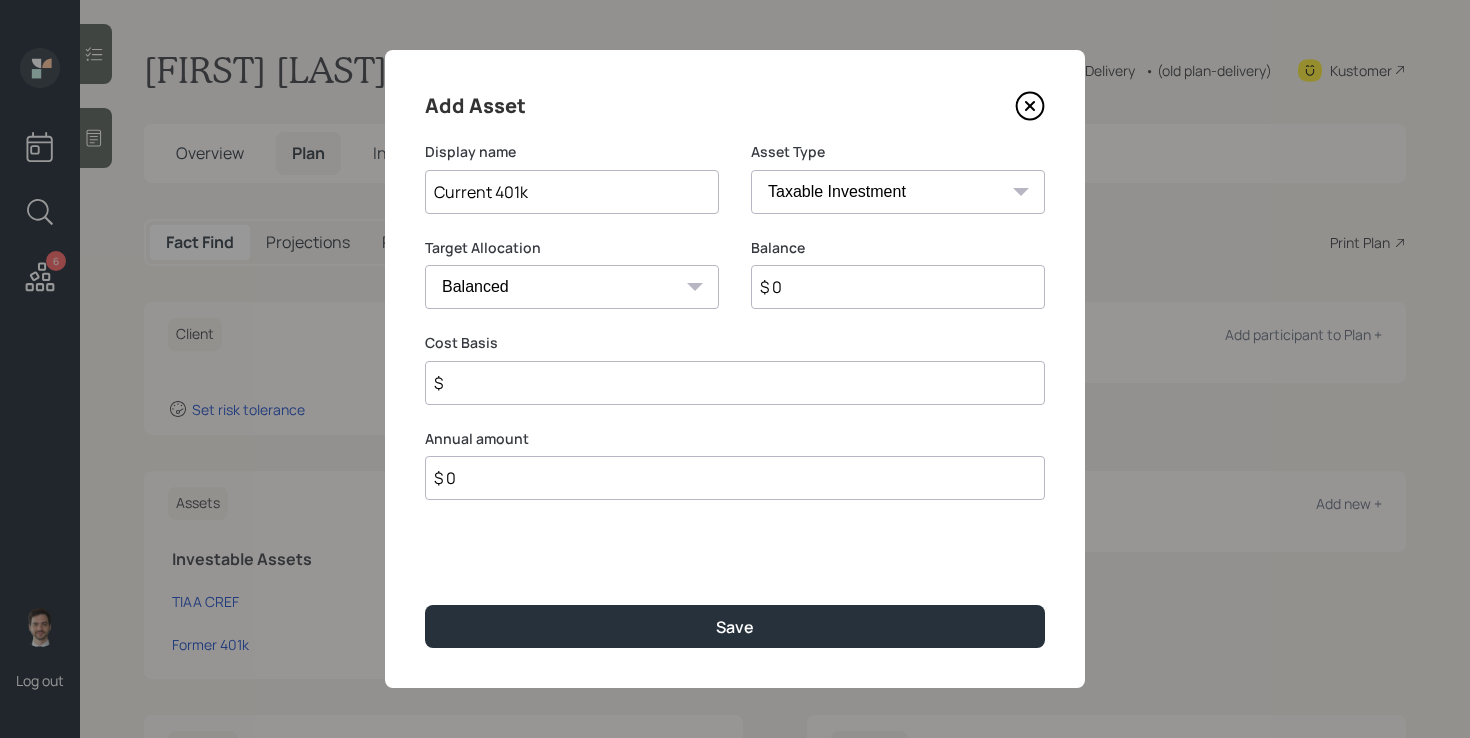 type on "Current 401k" 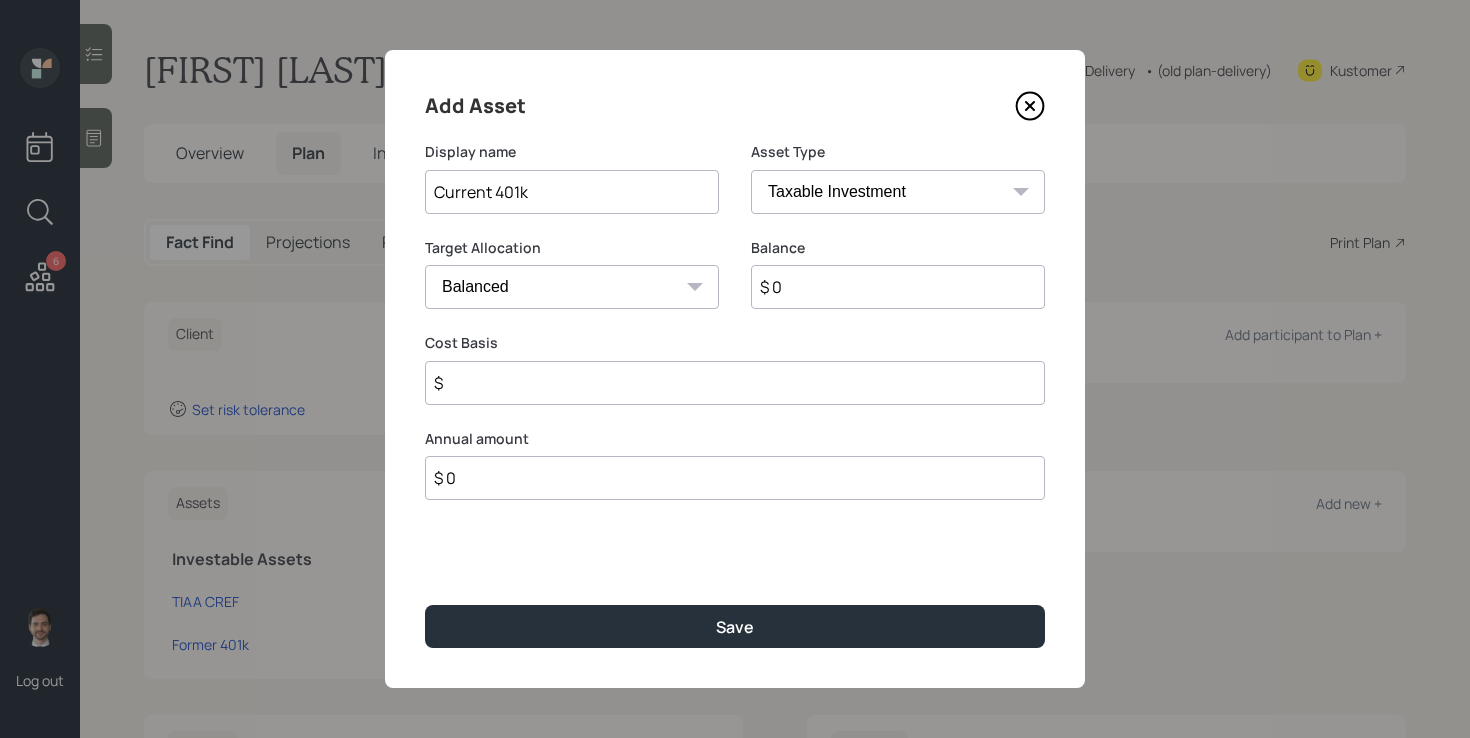 select on "company_sponsored" 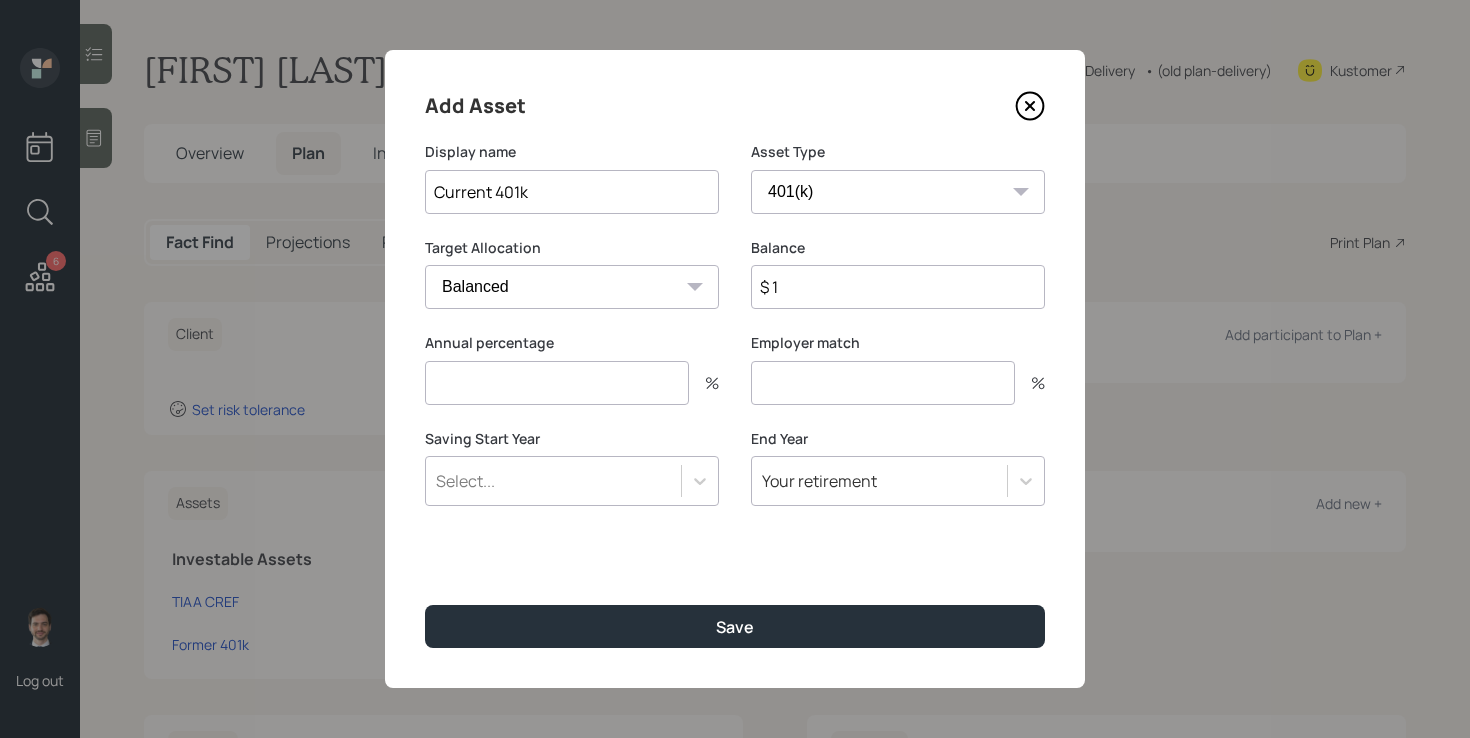 type on "$ 1" 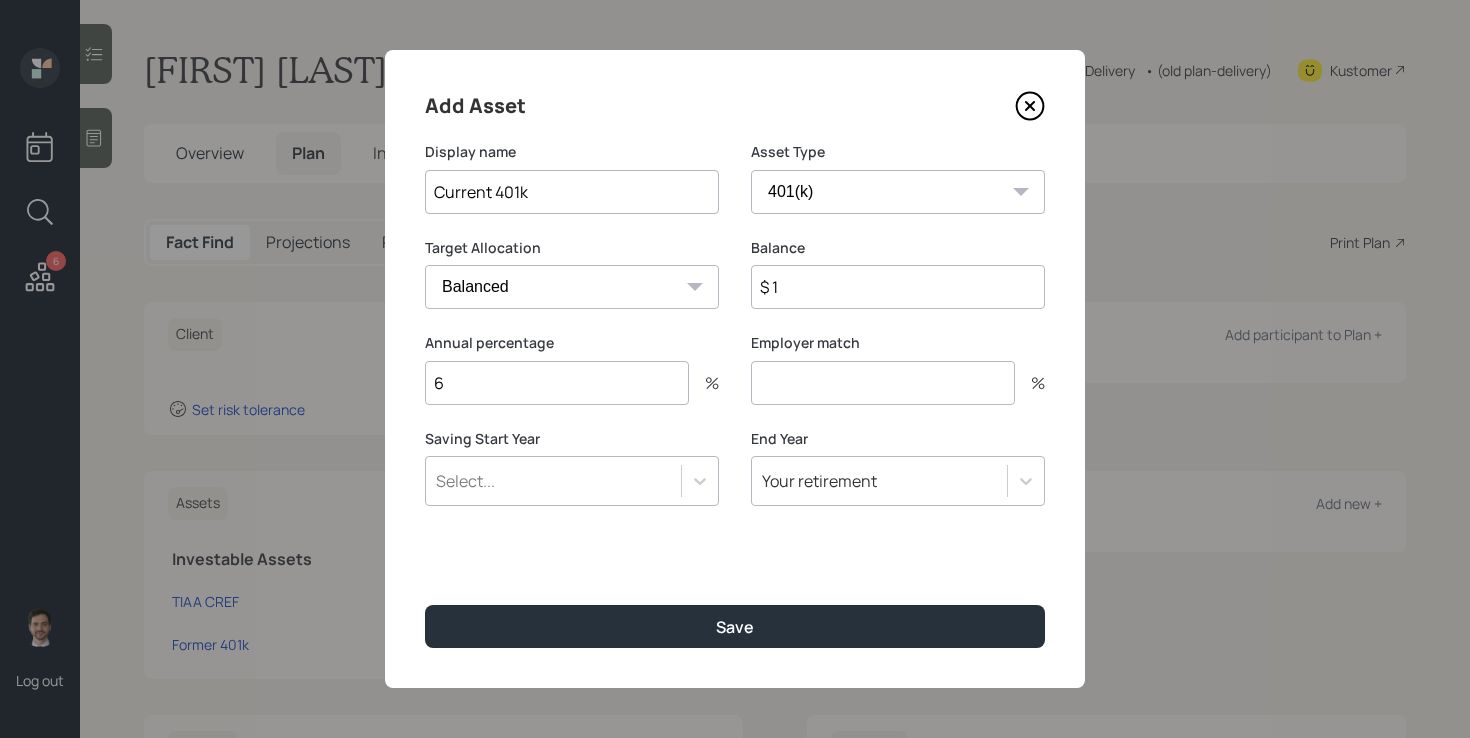 type on "6" 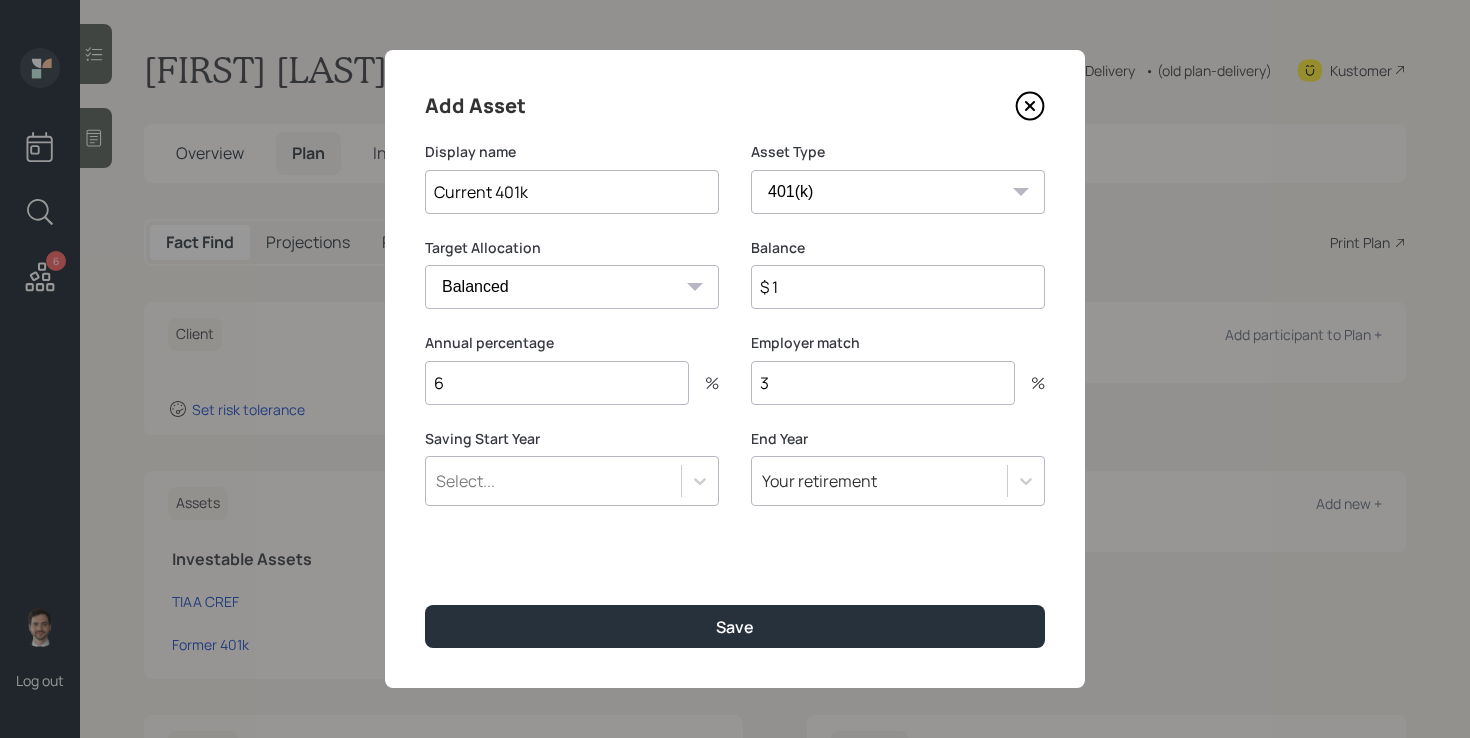 type on "3" 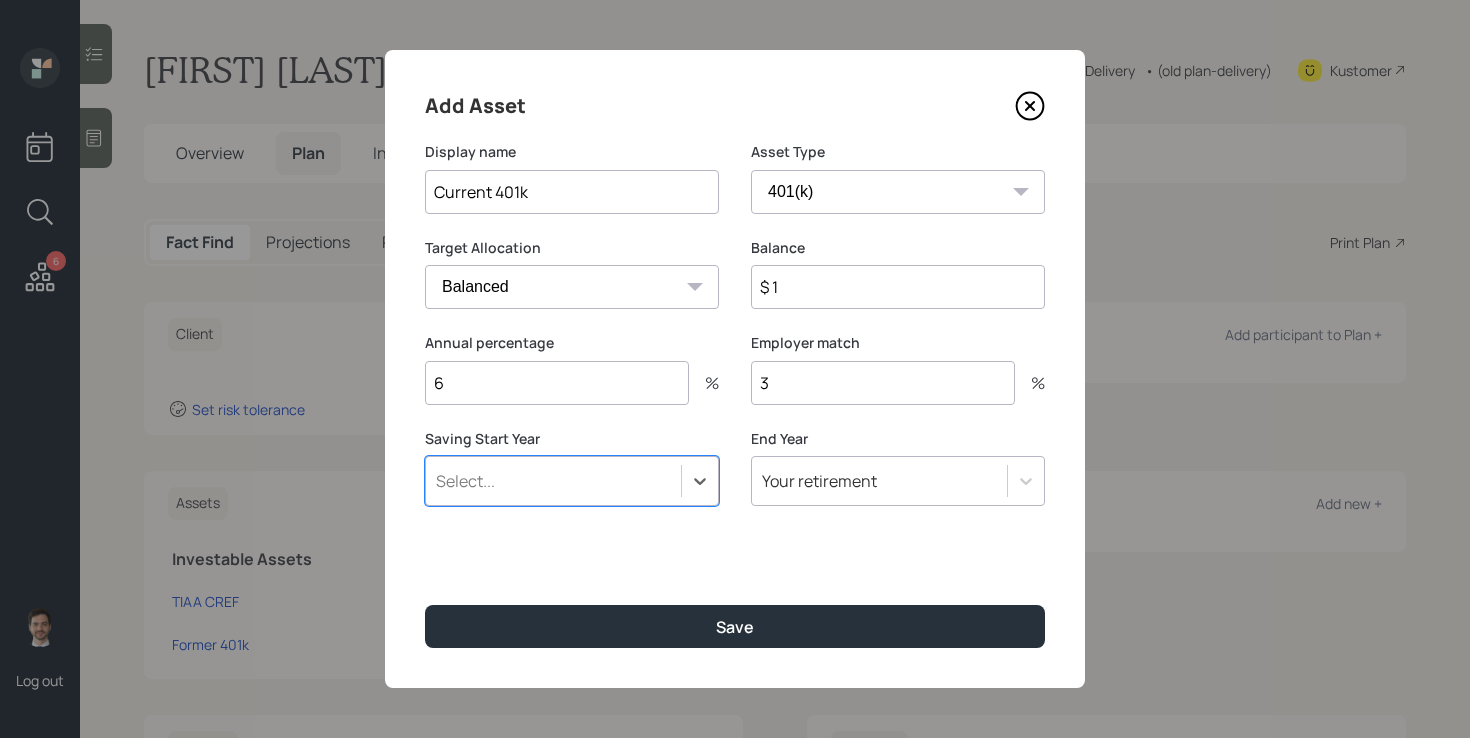 type on "a" 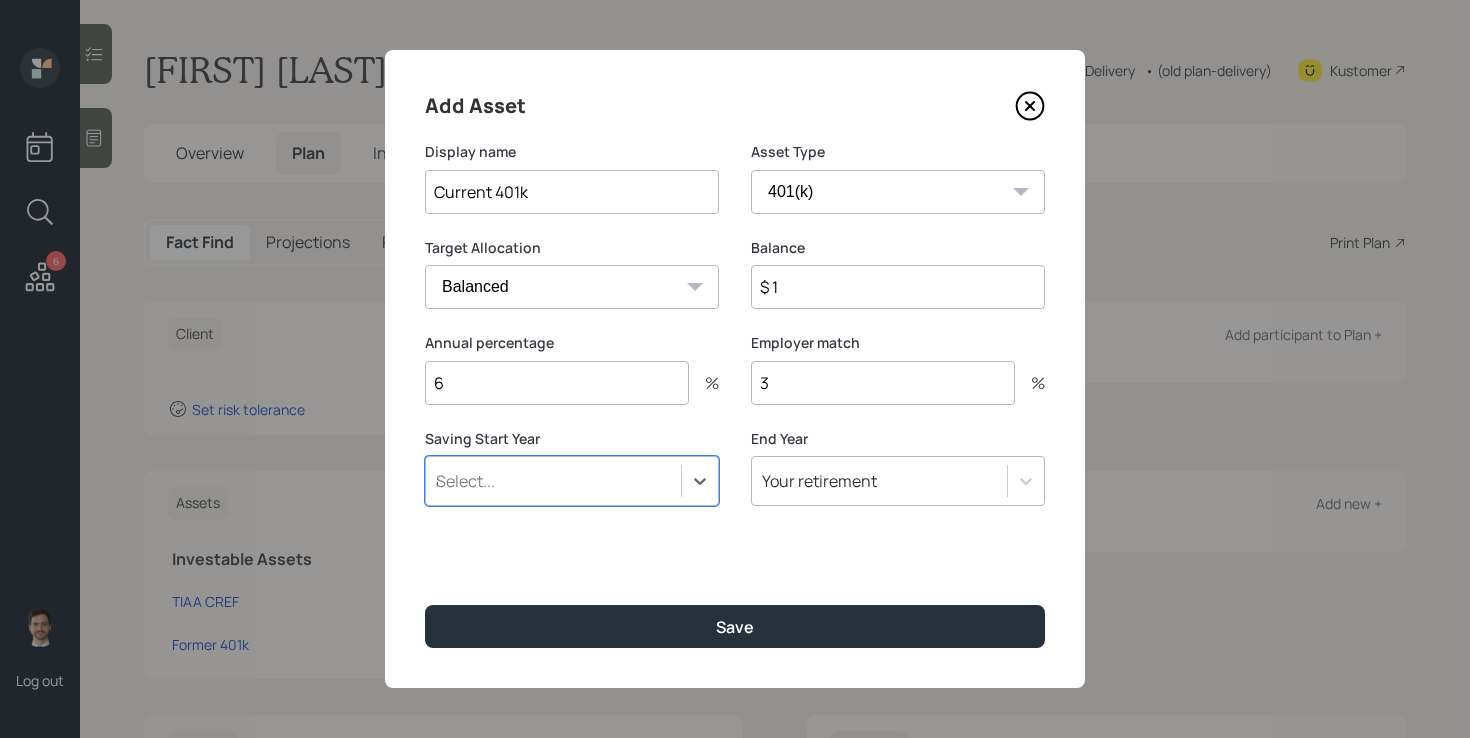 scroll, scrollTop: 0, scrollLeft: 0, axis: both 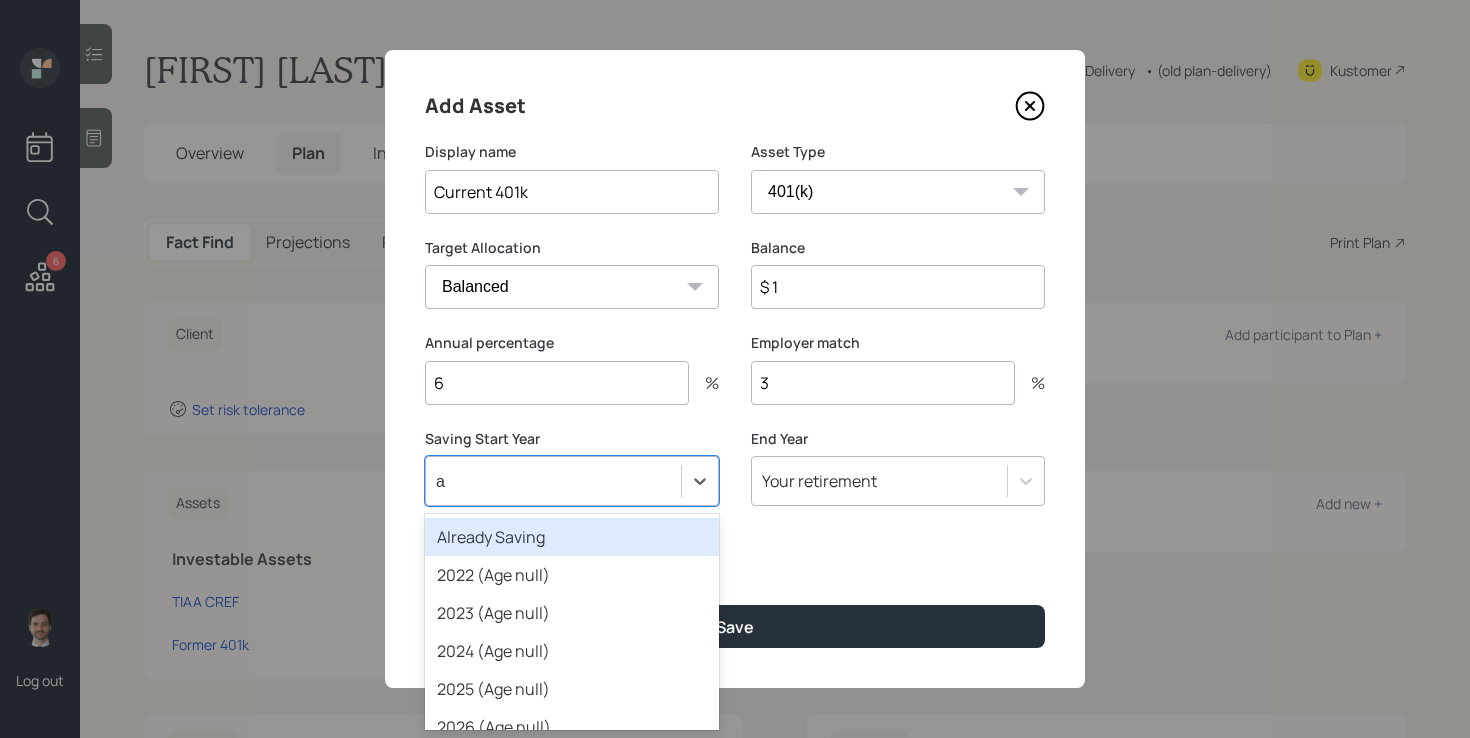 type 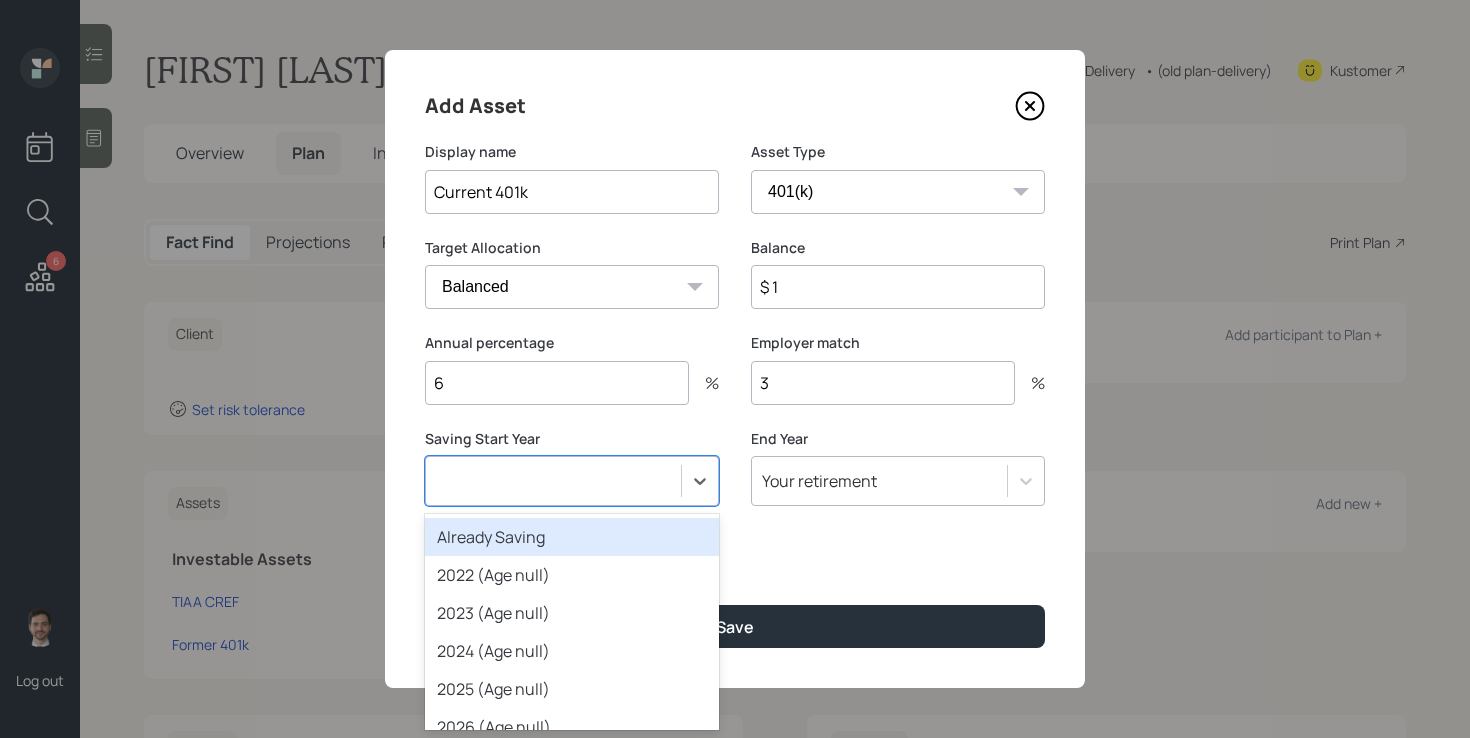 click on "Save" at bounding box center [735, 626] 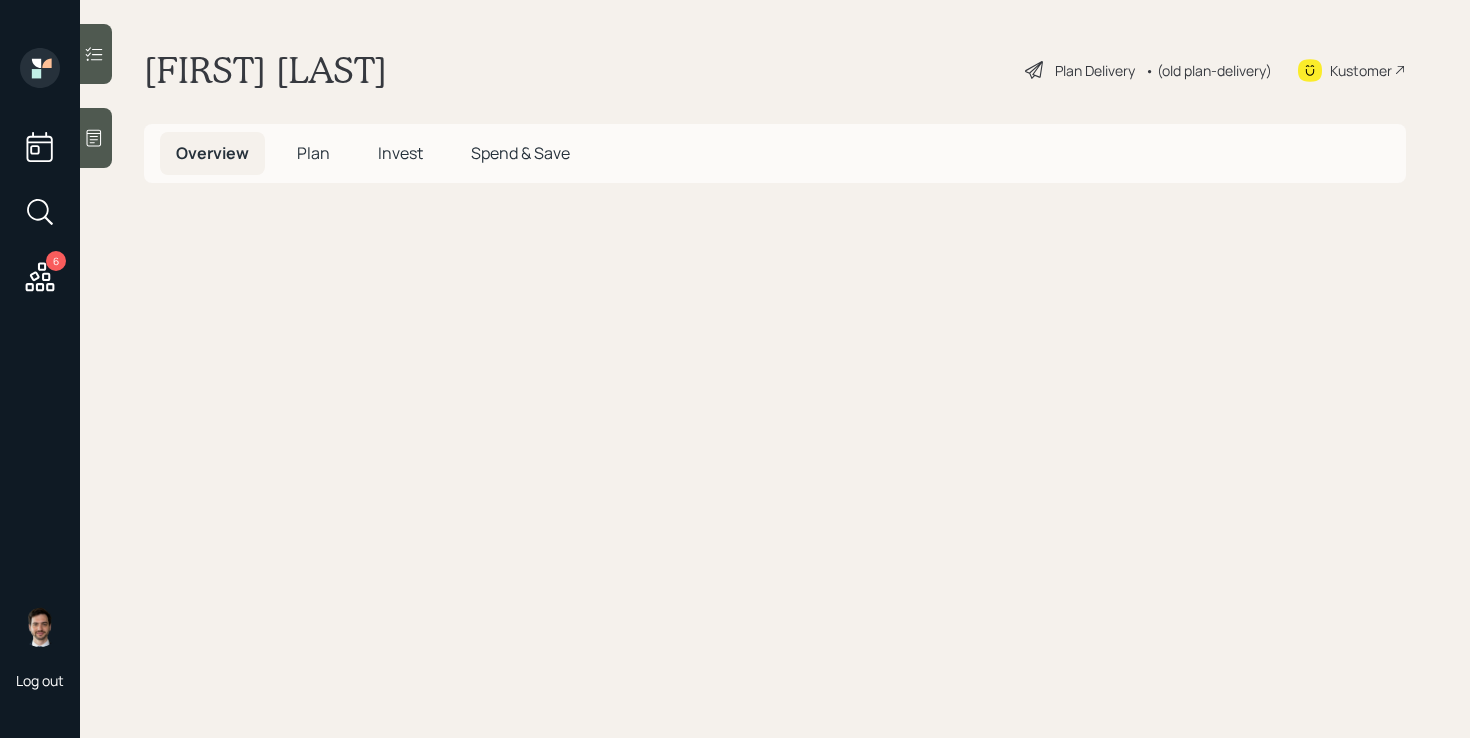 scroll, scrollTop: 0, scrollLeft: 0, axis: both 